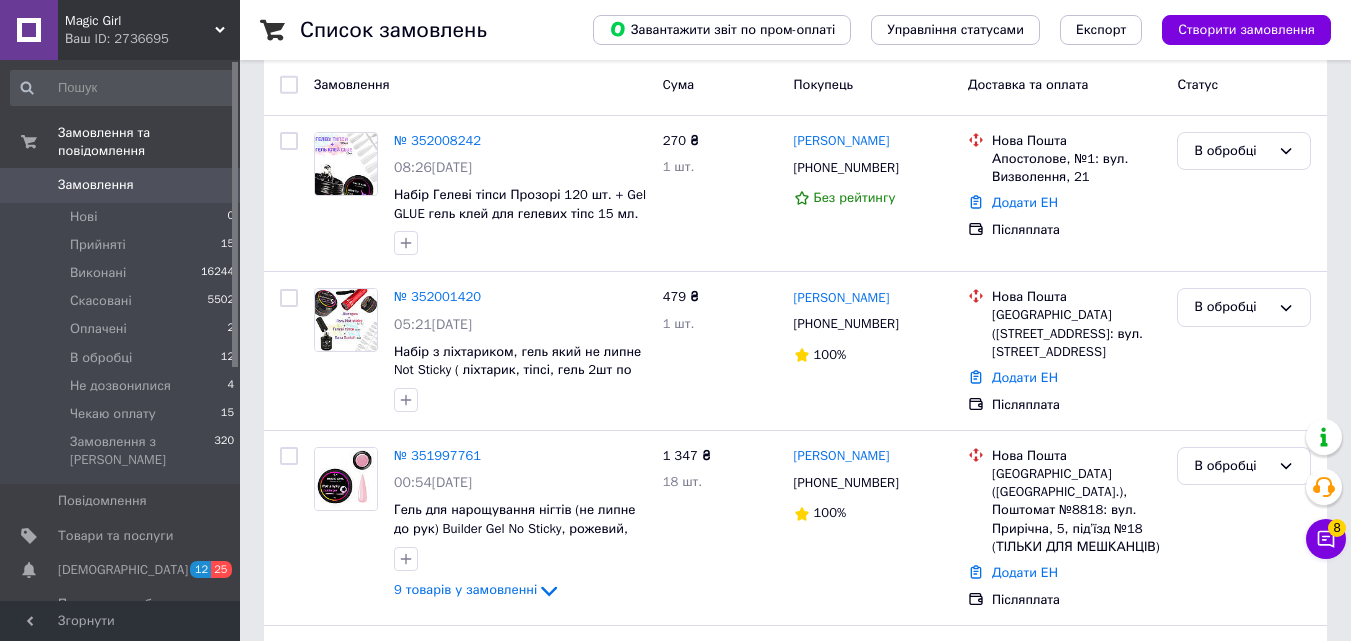scroll, scrollTop: 0, scrollLeft: 0, axis: both 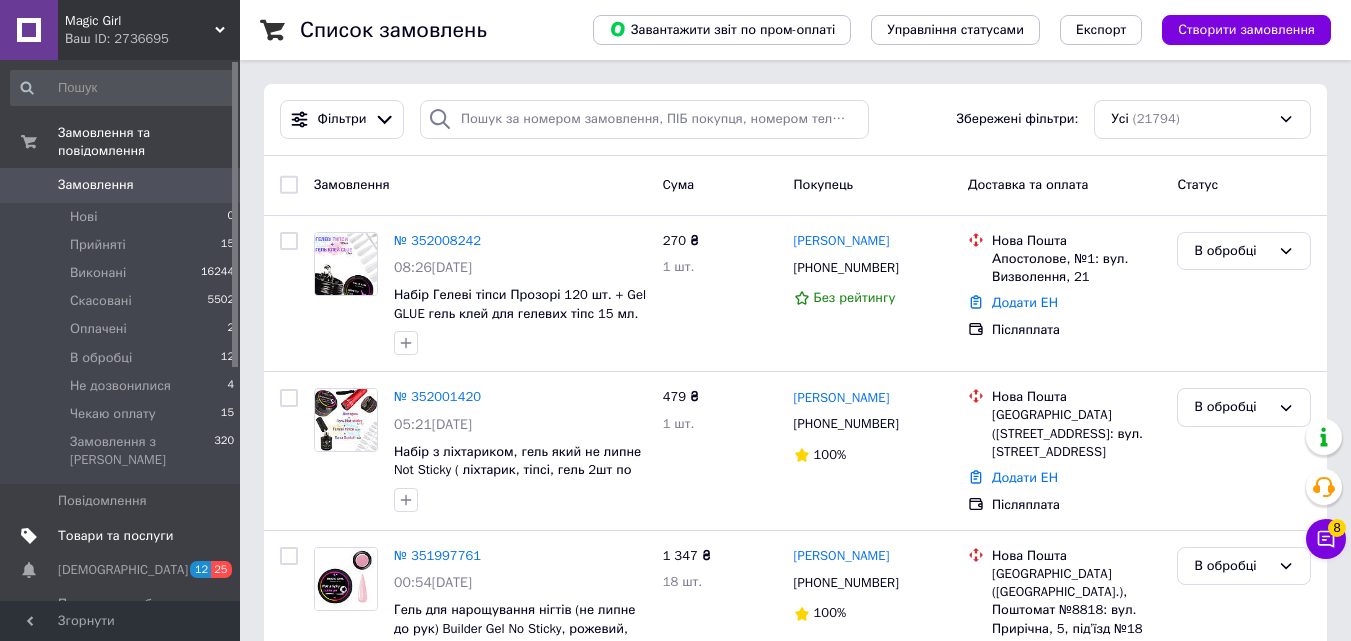 click on "Товари та послуги" at bounding box center [115, 536] 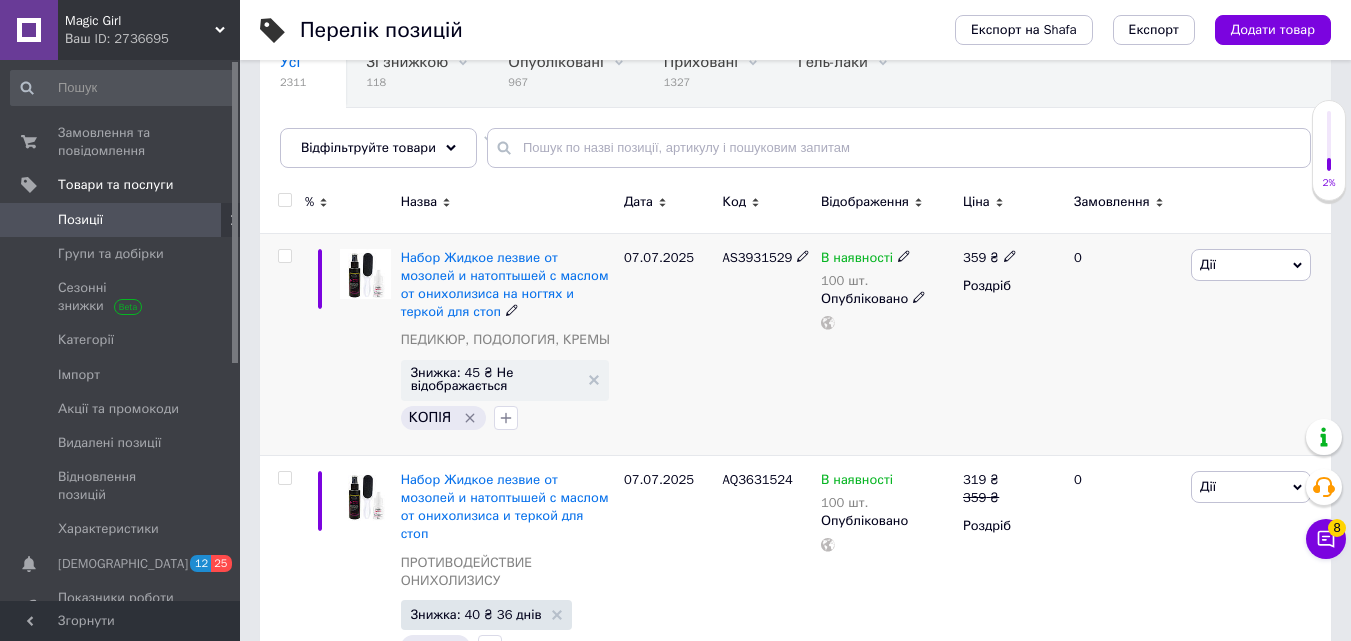 scroll, scrollTop: 200, scrollLeft: 0, axis: vertical 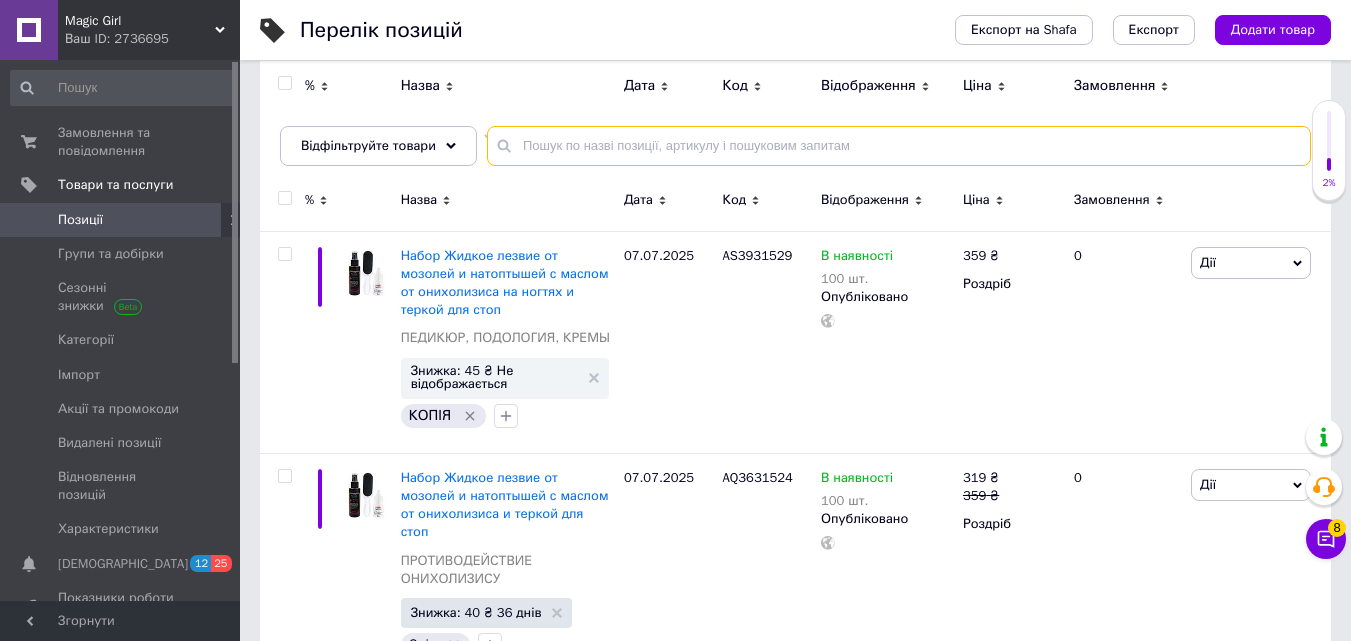 click at bounding box center (899, 146) 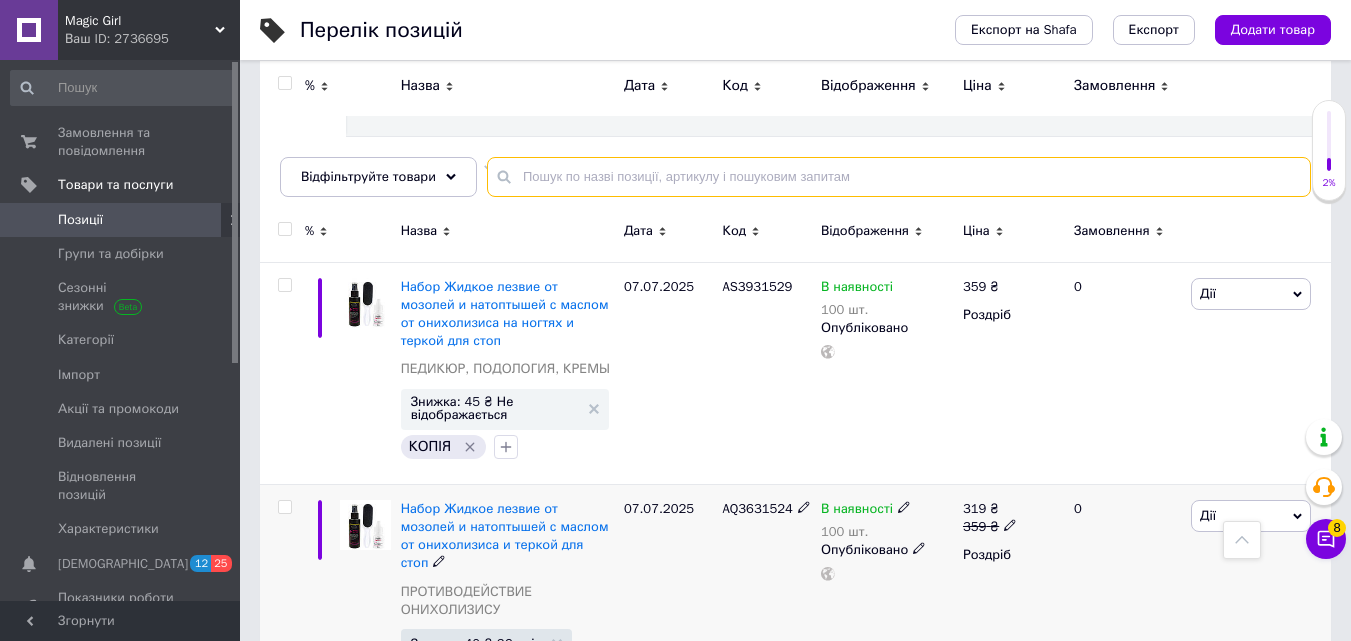 scroll, scrollTop: 0, scrollLeft: 0, axis: both 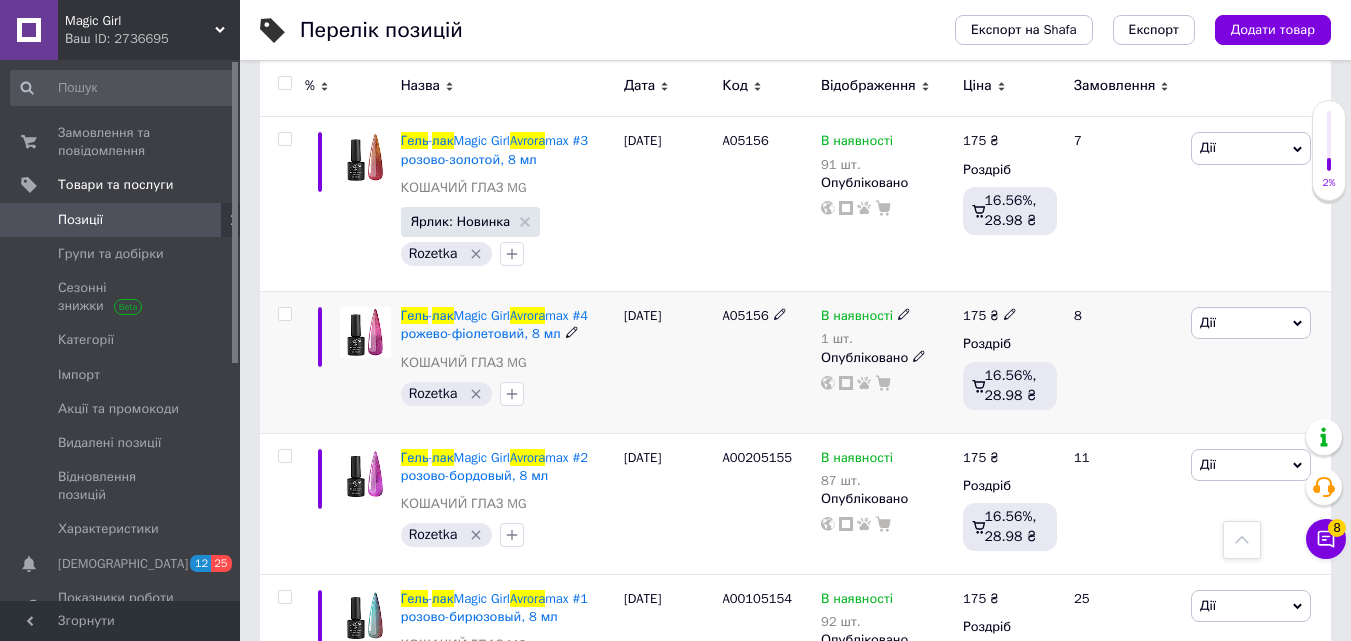 type on "гель лак avrora" 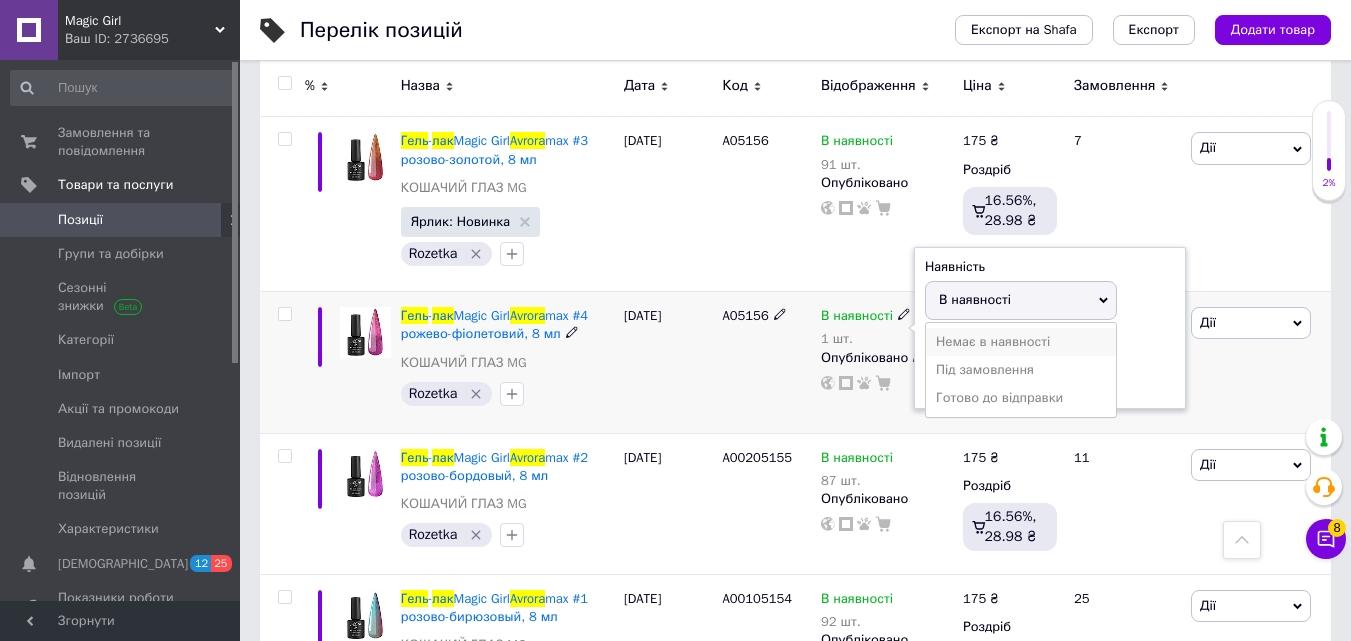 click on "Немає в наявності" at bounding box center [1021, 342] 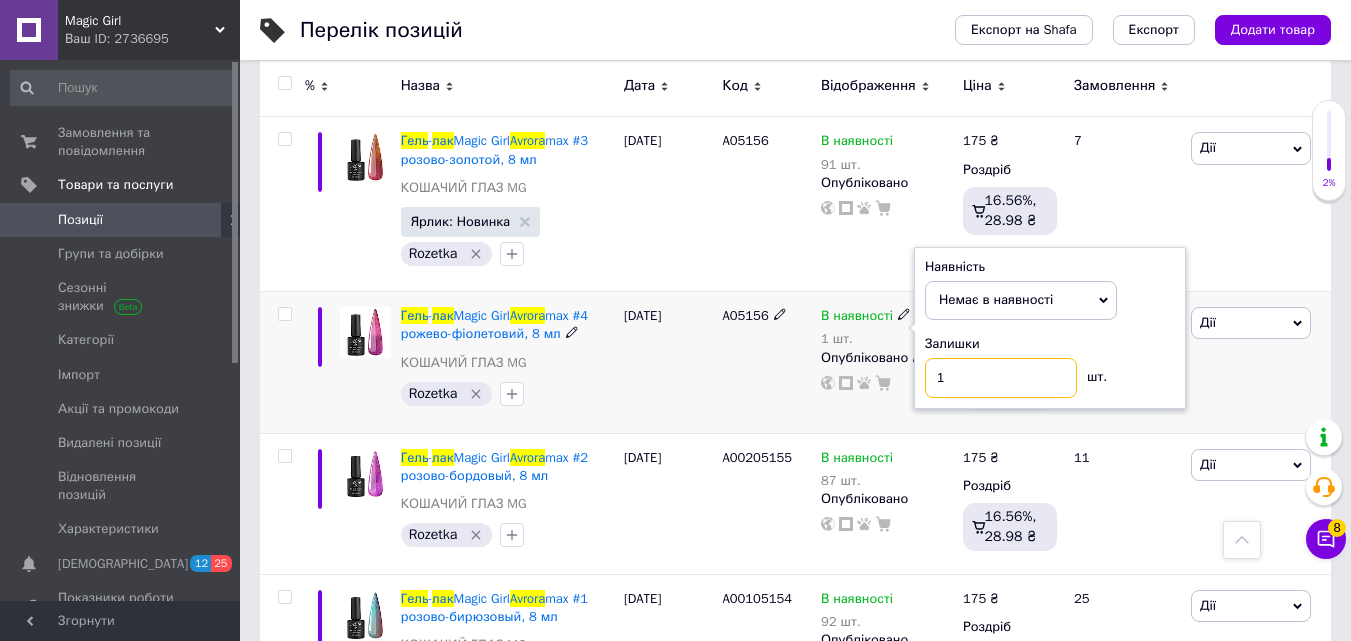 drag, startPoint x: 961, startPoint y: 386, endPoint x: 909, endPoint y: 393, distance: 52.46904 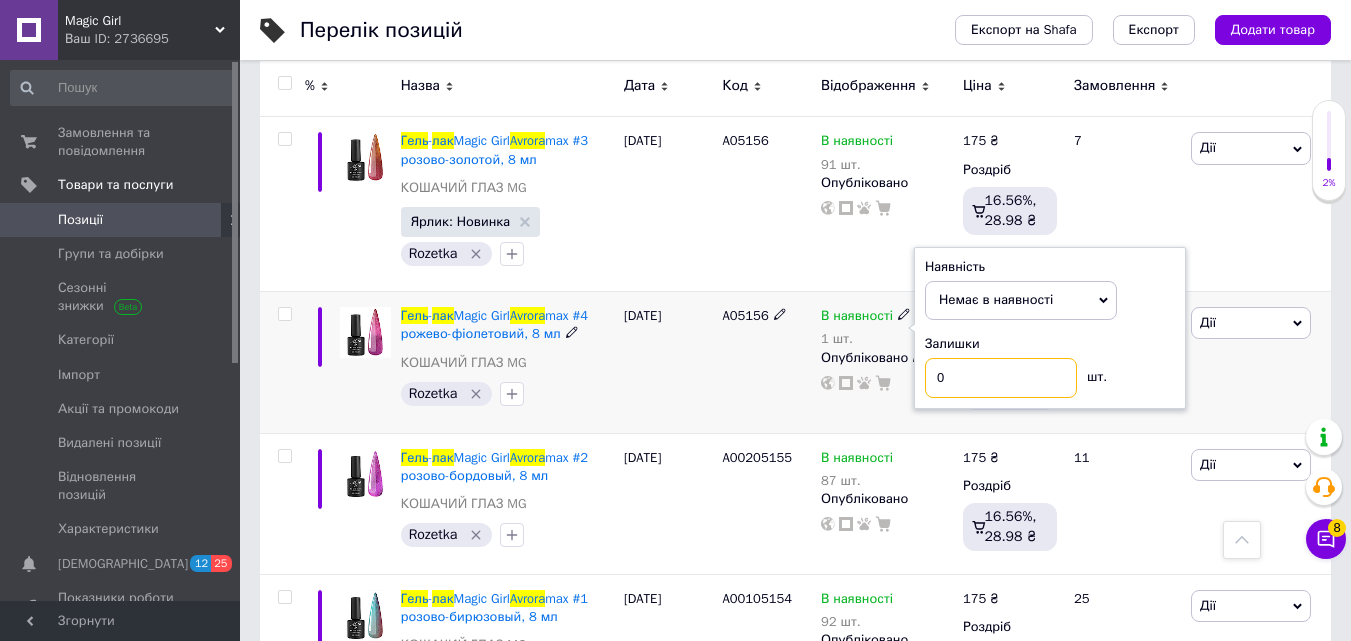 type on "0" 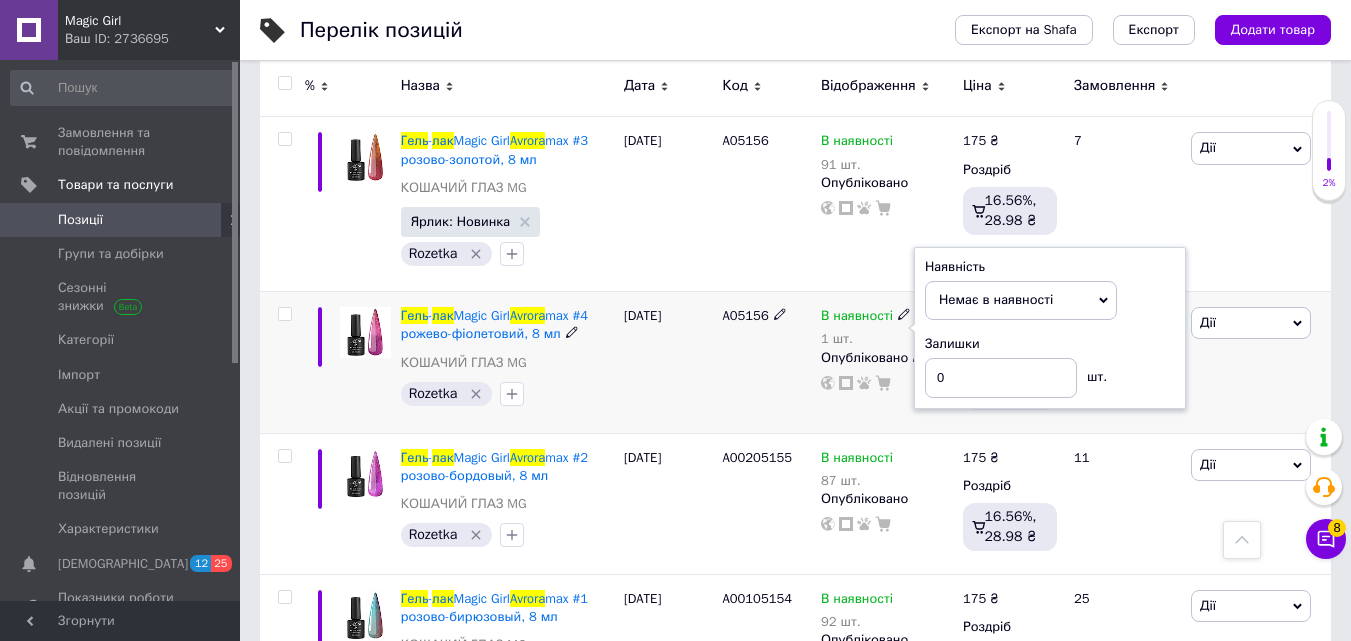 click on "A05156" at bounding box center [766, 362] 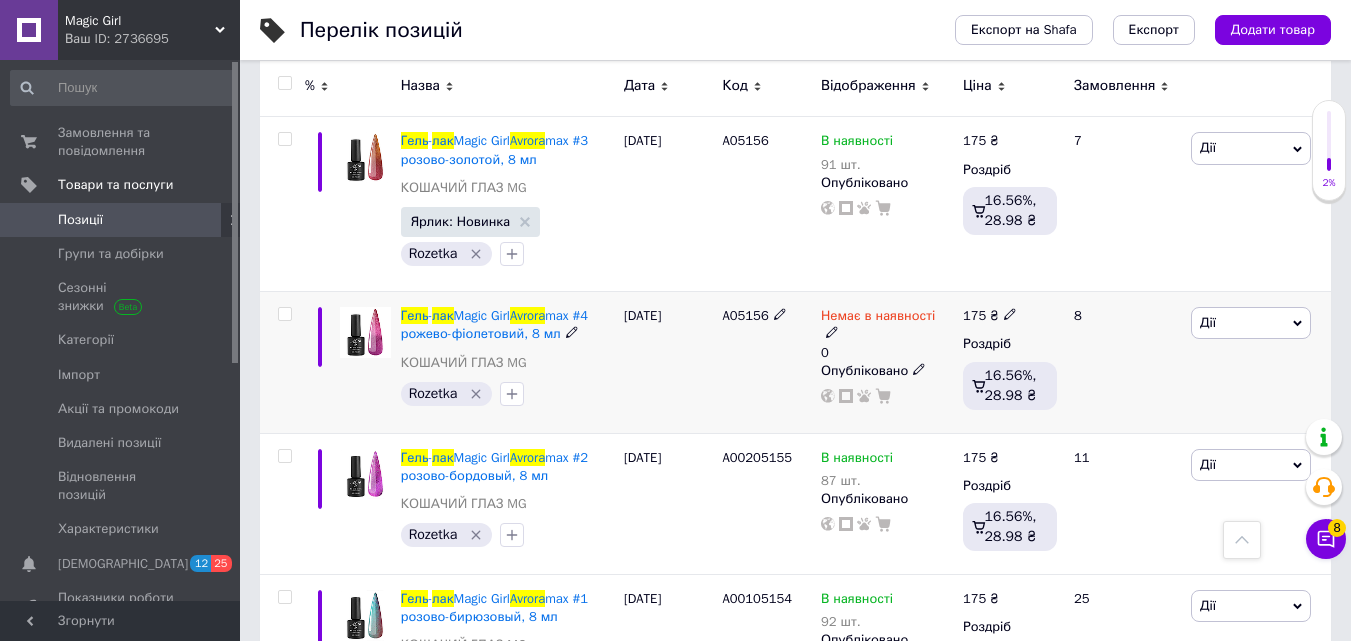 click at bounding box center [919, 368] 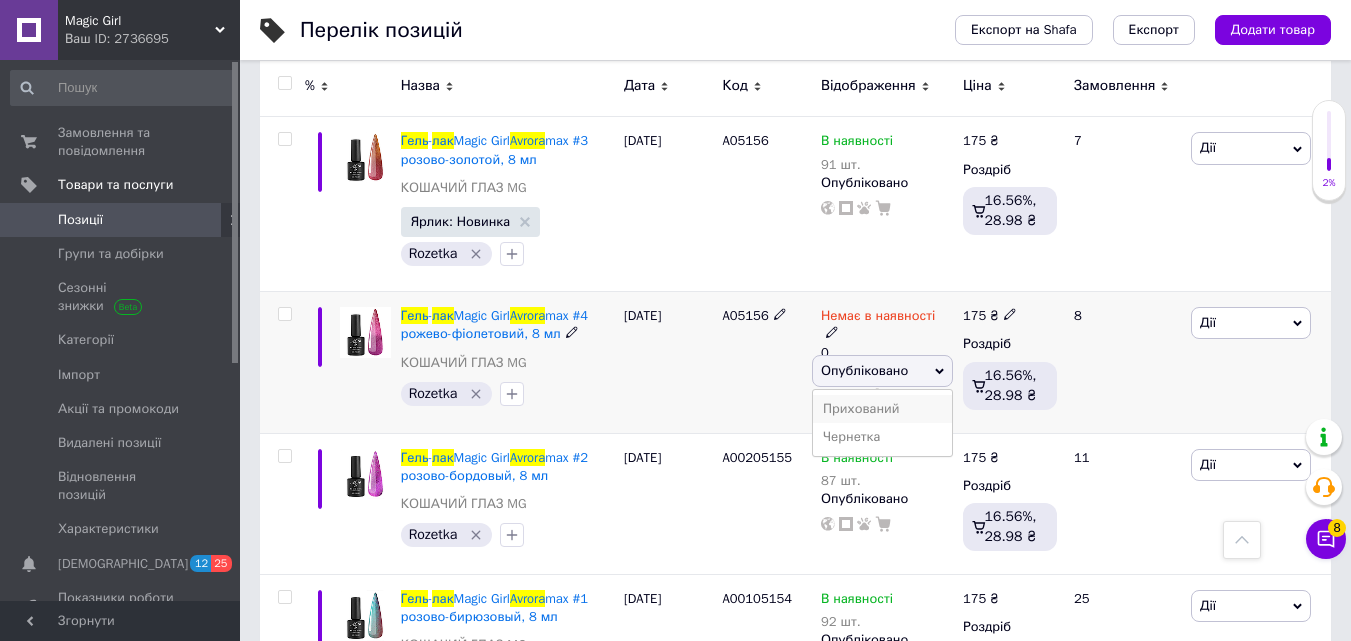 click on "Прихований" at bounding box center [882, 409] 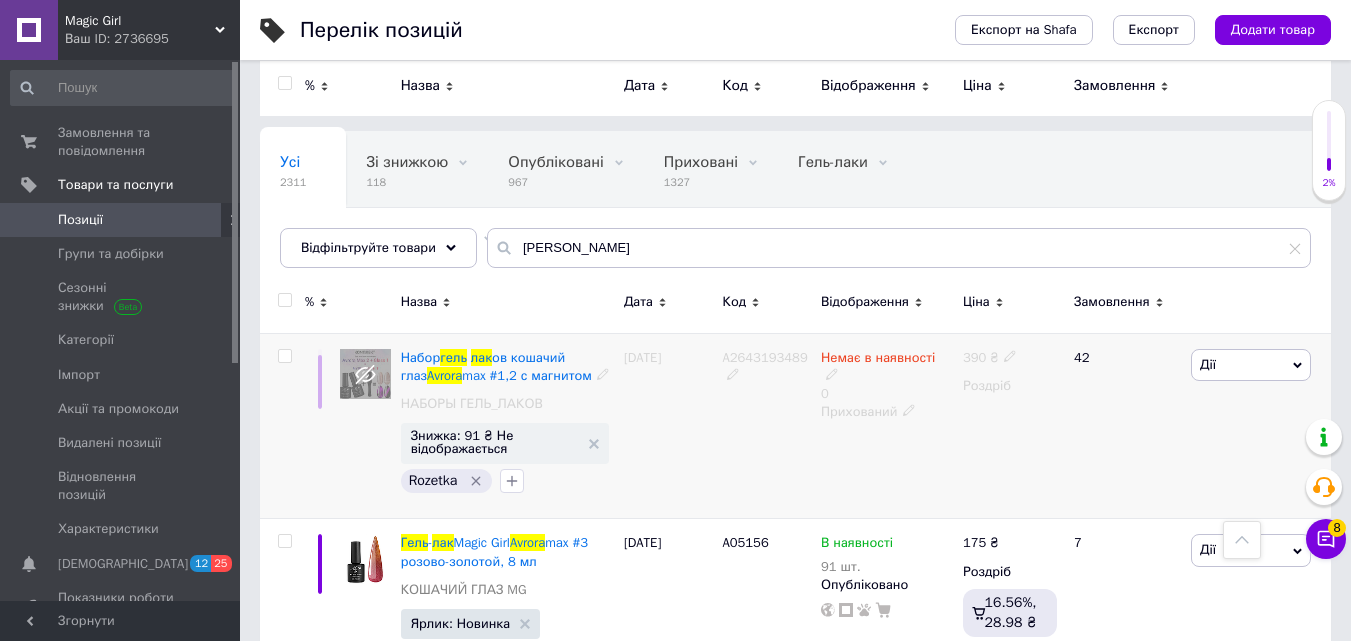 scroll, scrollTop: 0, scrollLeft: 0, axis: both 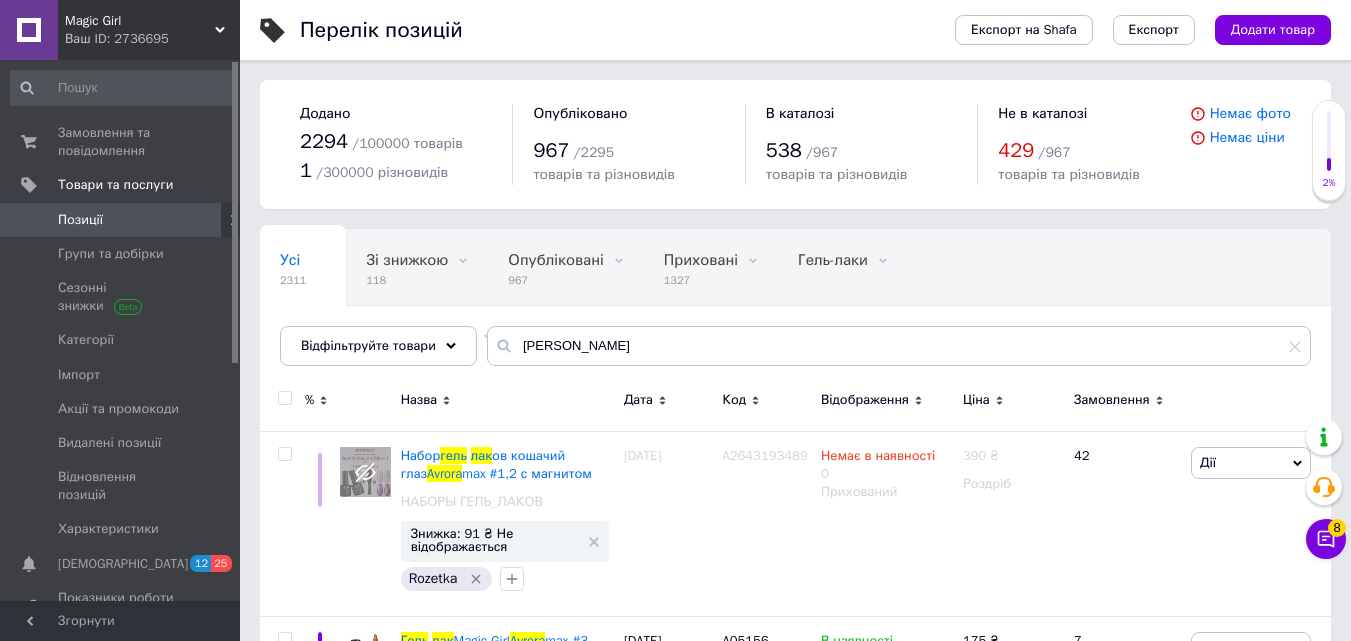 drag, startPoint x: 280, startPoint y: 37, endPoint x: 262, endPoint y: 32, distance: 18.681541 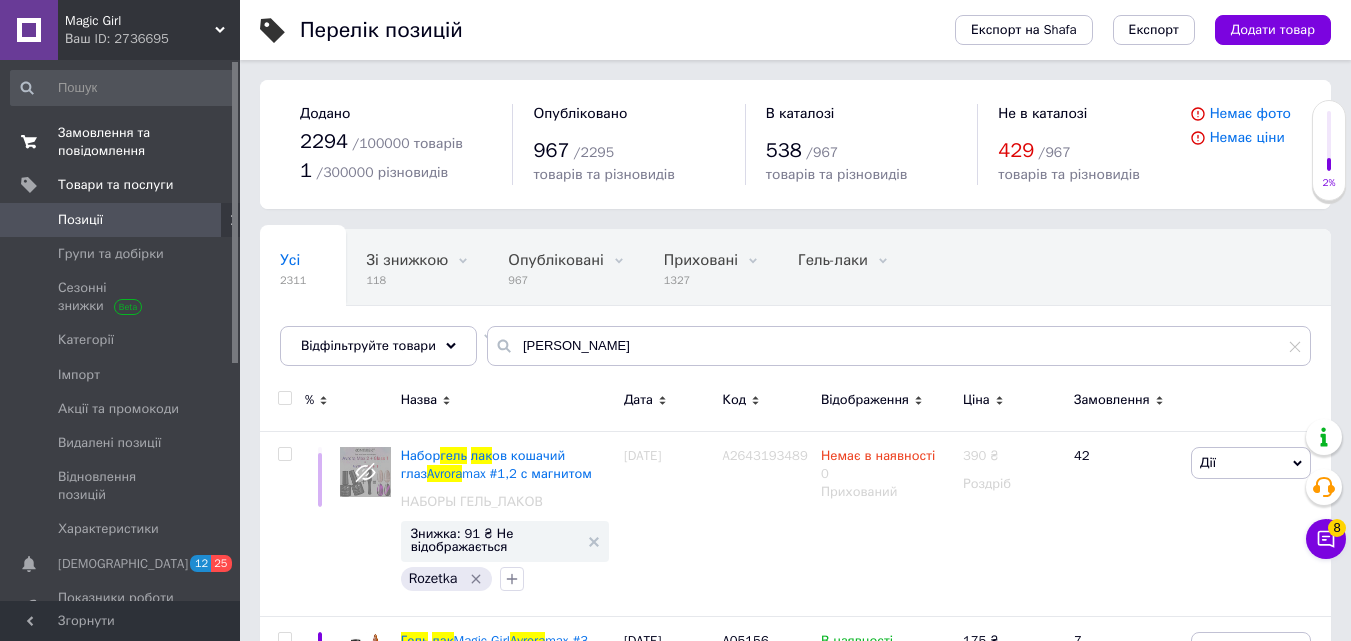 click on "Замовлення та повідомлення" at bounding box center [121, 142] 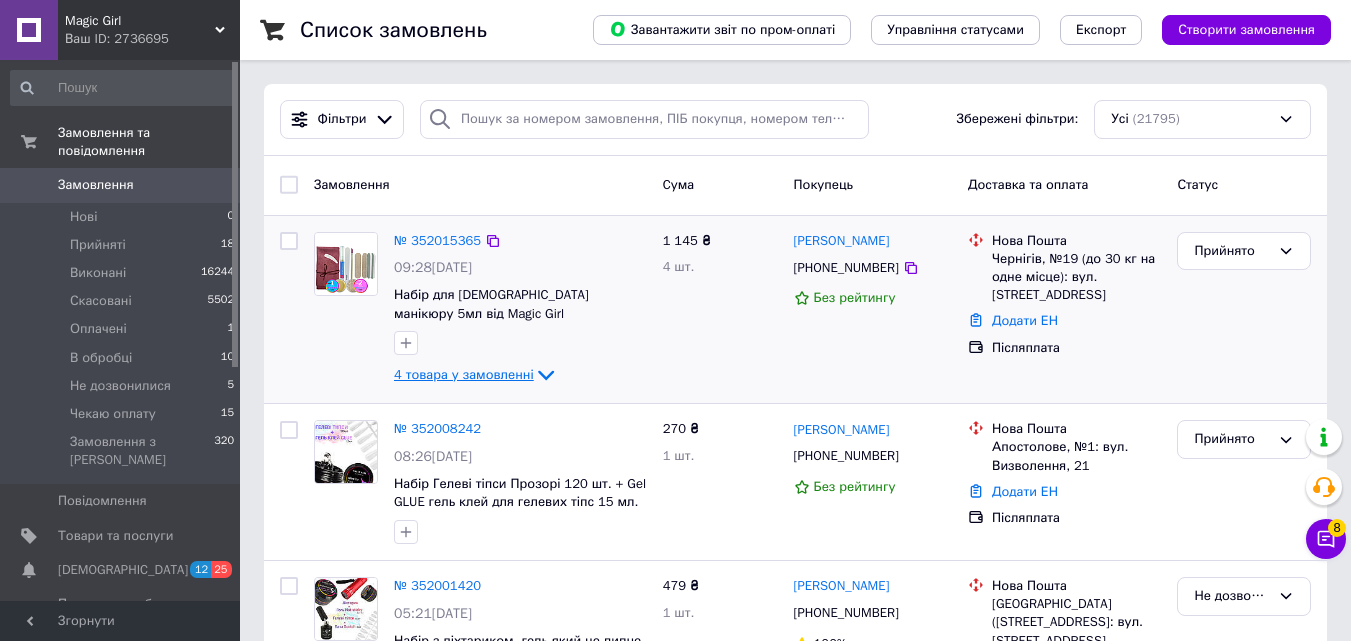 click on "4 товара у замовленні" at bounding box center (464, 374) 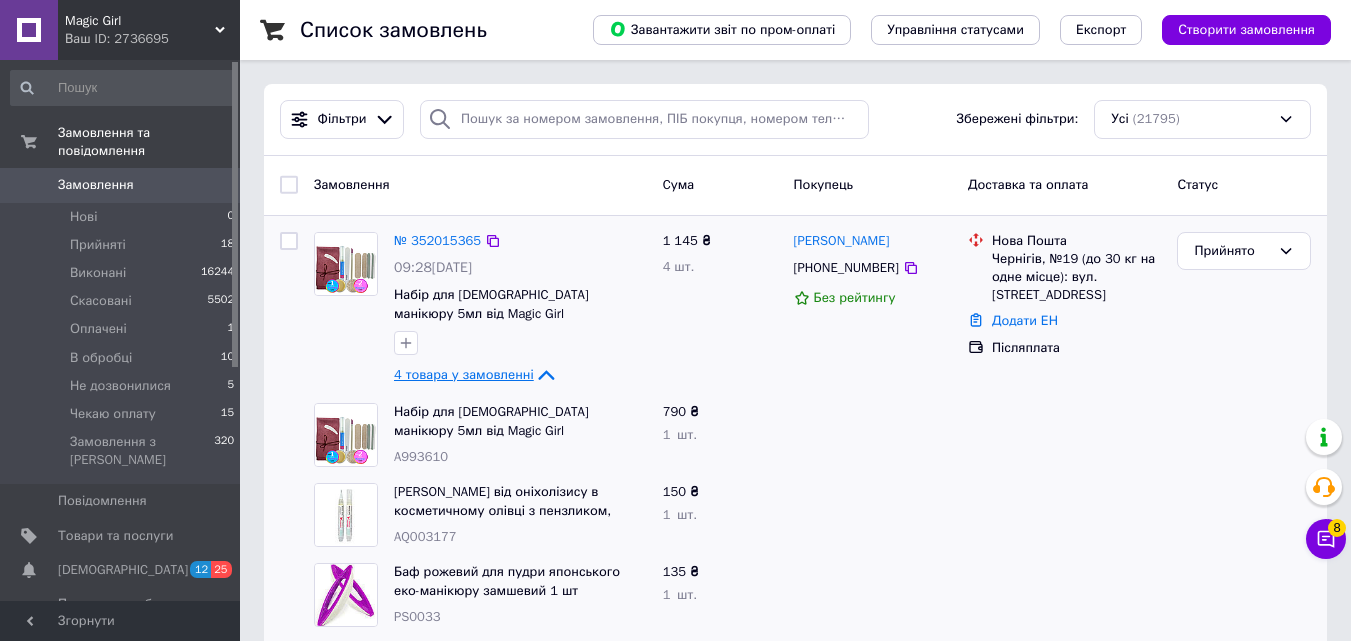 click on "4 товара у замовленні" at bounding box center [464, 374] 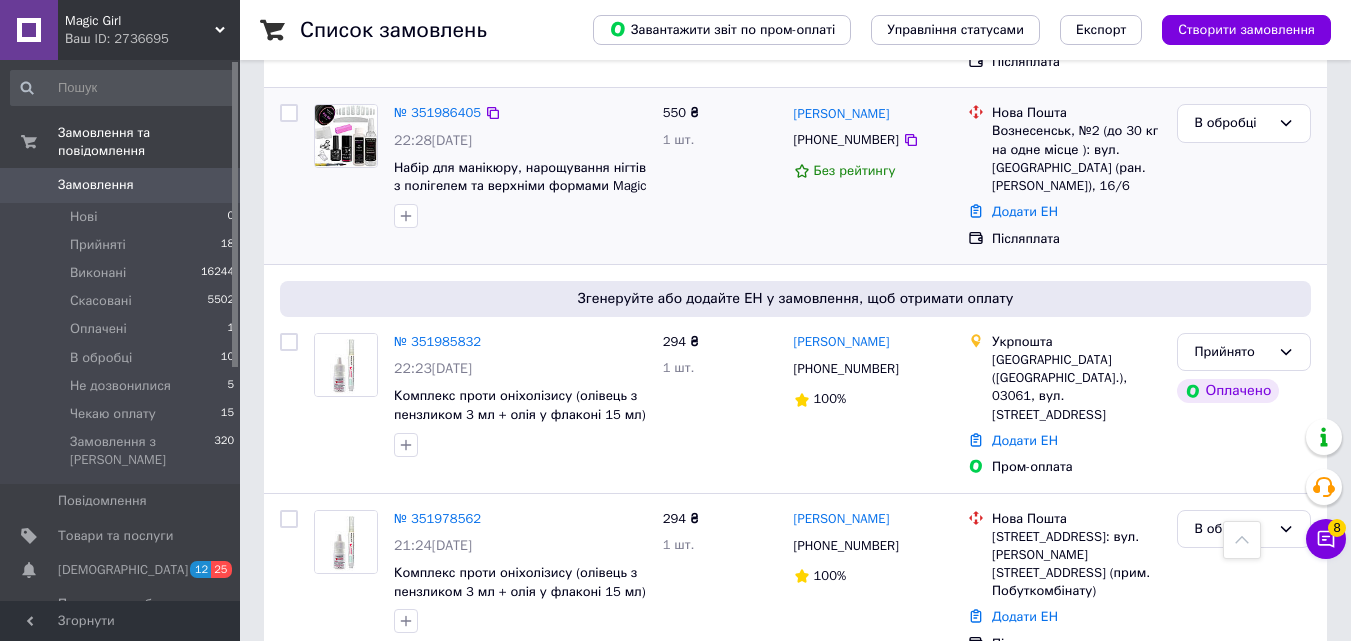 scroll, scrollTop: 1100, scrollLeft: 0, axis: vertical 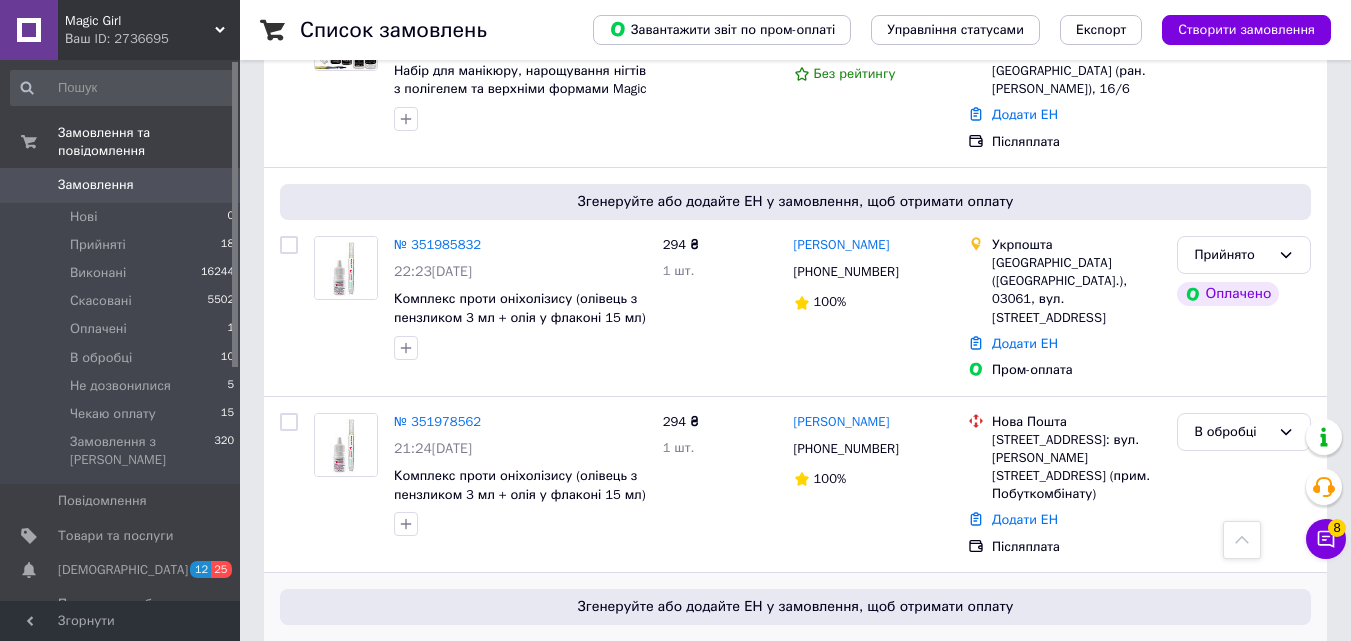 click on "Нова Пошта Красилів, №1: вул. Грушевського, 112 (прим. Побуткомбінату) Додати ЕН Післяплата" at bounding box center [1064, 485] 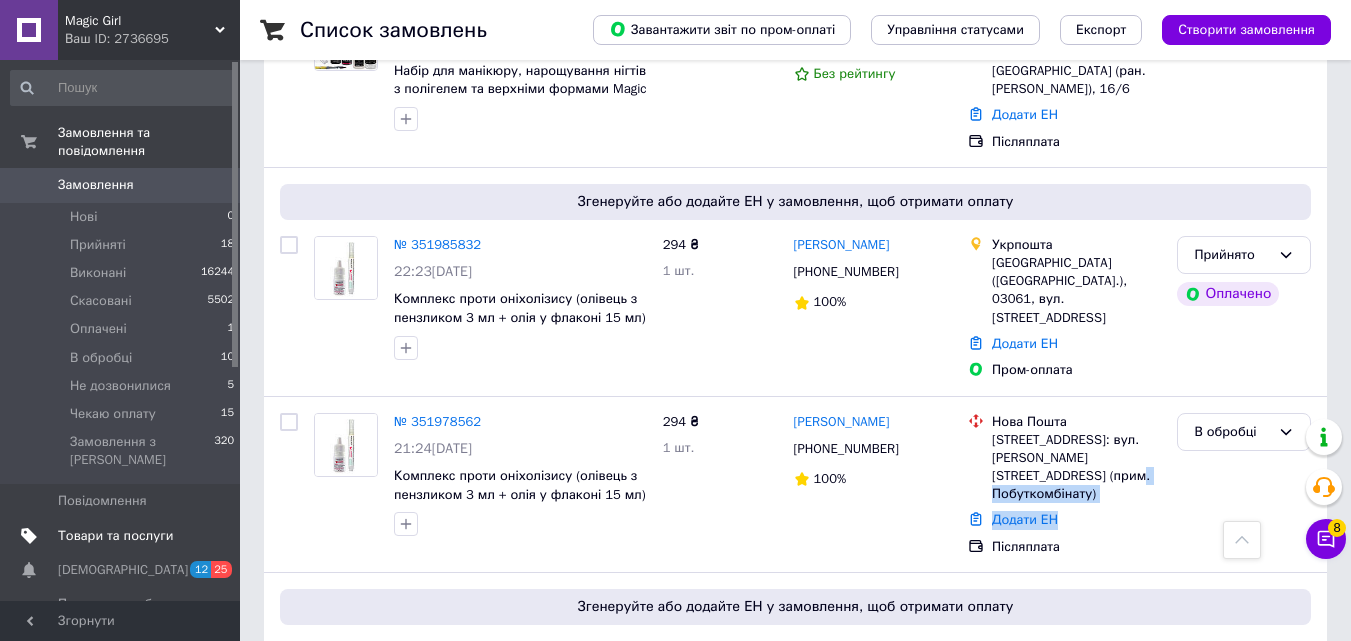 click on "Товари та послуги" at bounding box center (123, 536) 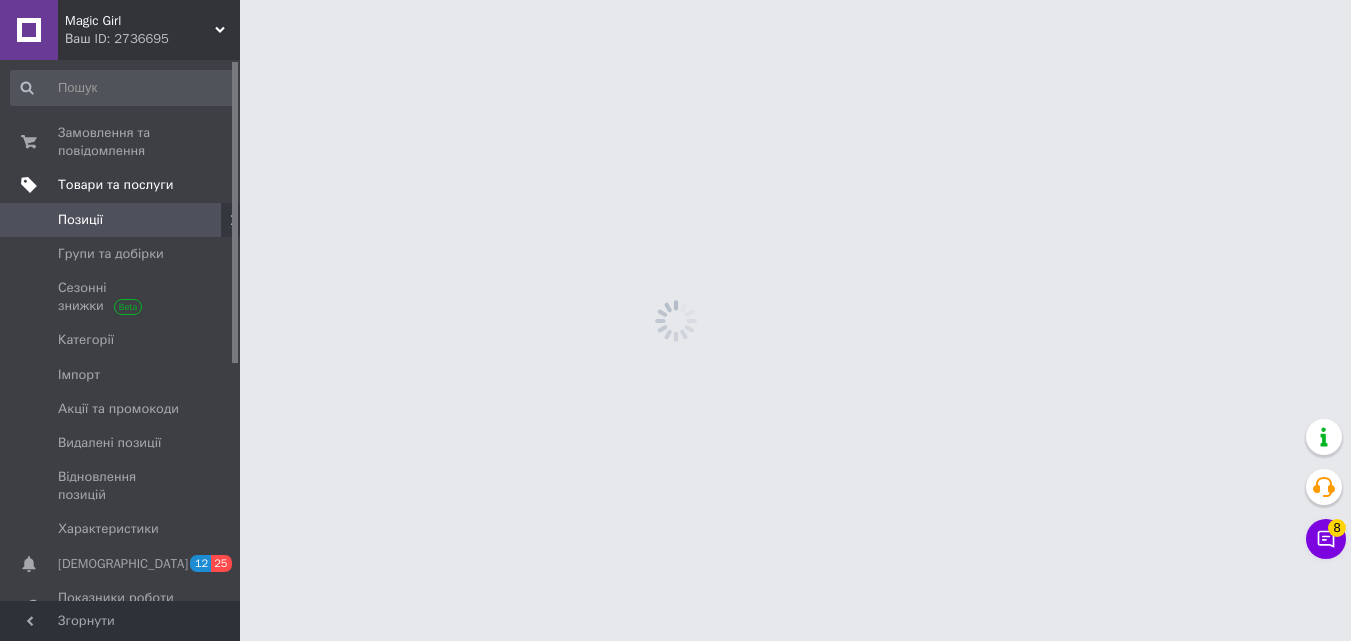 scroll, scrollTop: 0, scrollLeft: 0, axis: both 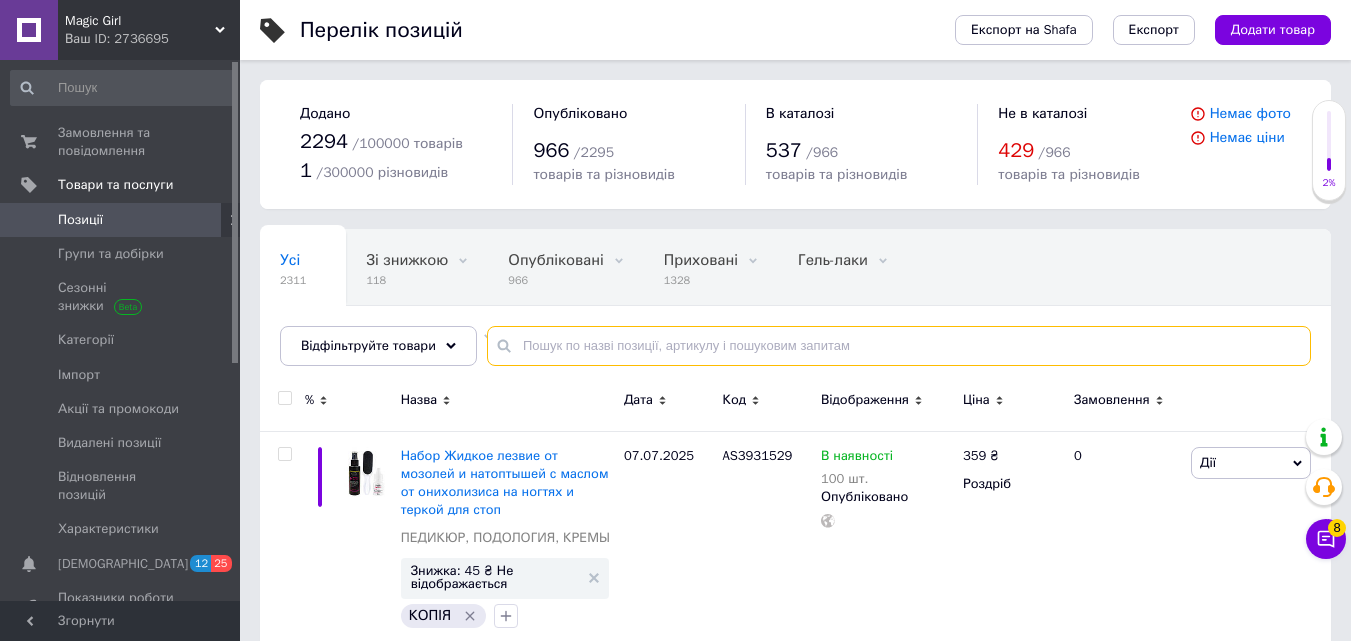 click at bounding box center [899, 346] 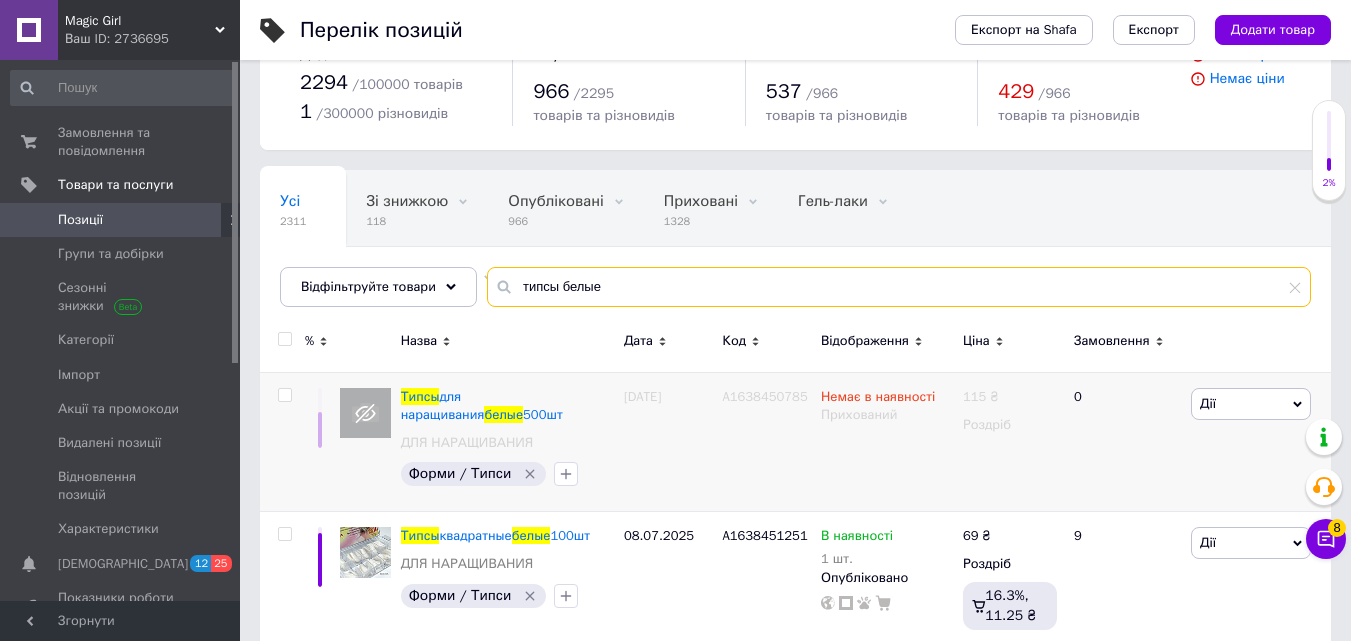scroll, scrollTop: 91, scrollLeft: 0, axis: vertical 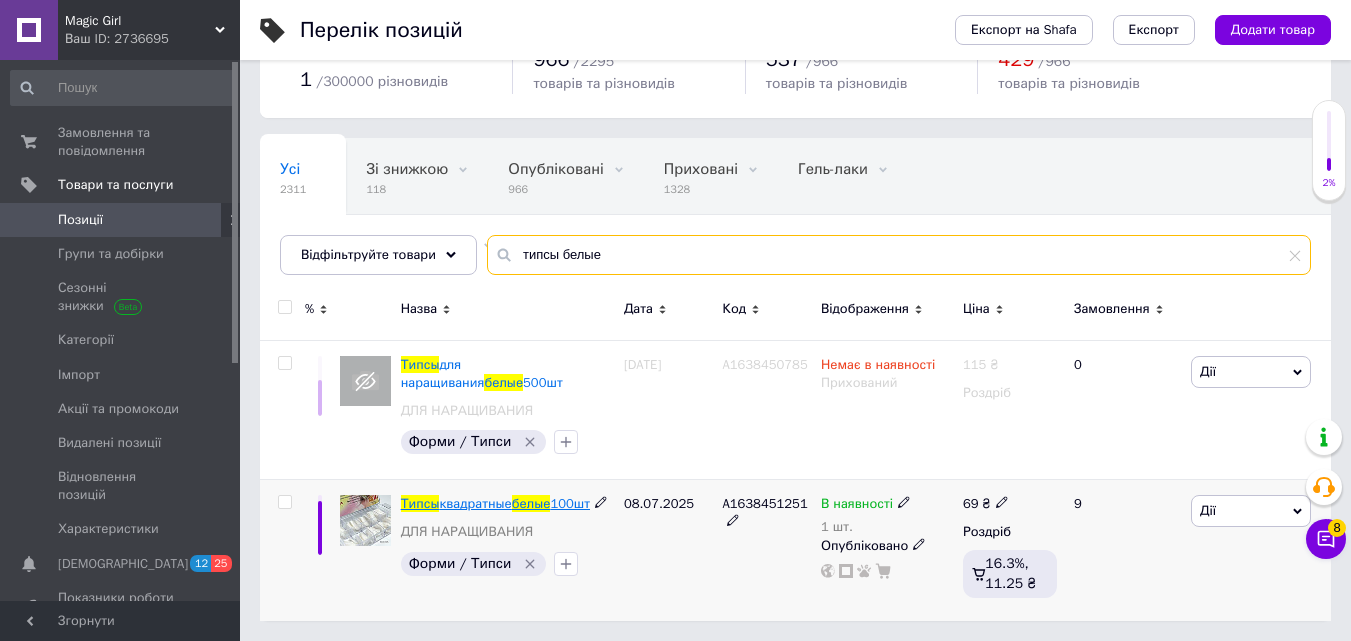 type on "типсы белые" 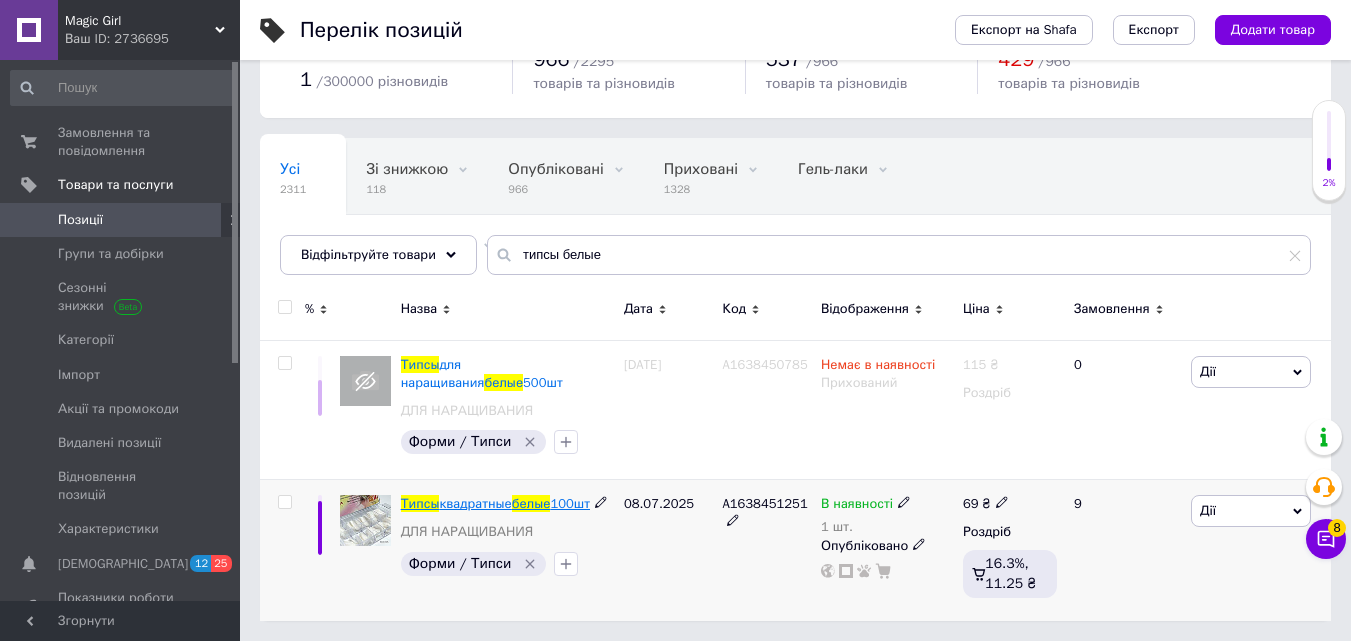 click on "100шт" at bounding box center [570, 503] 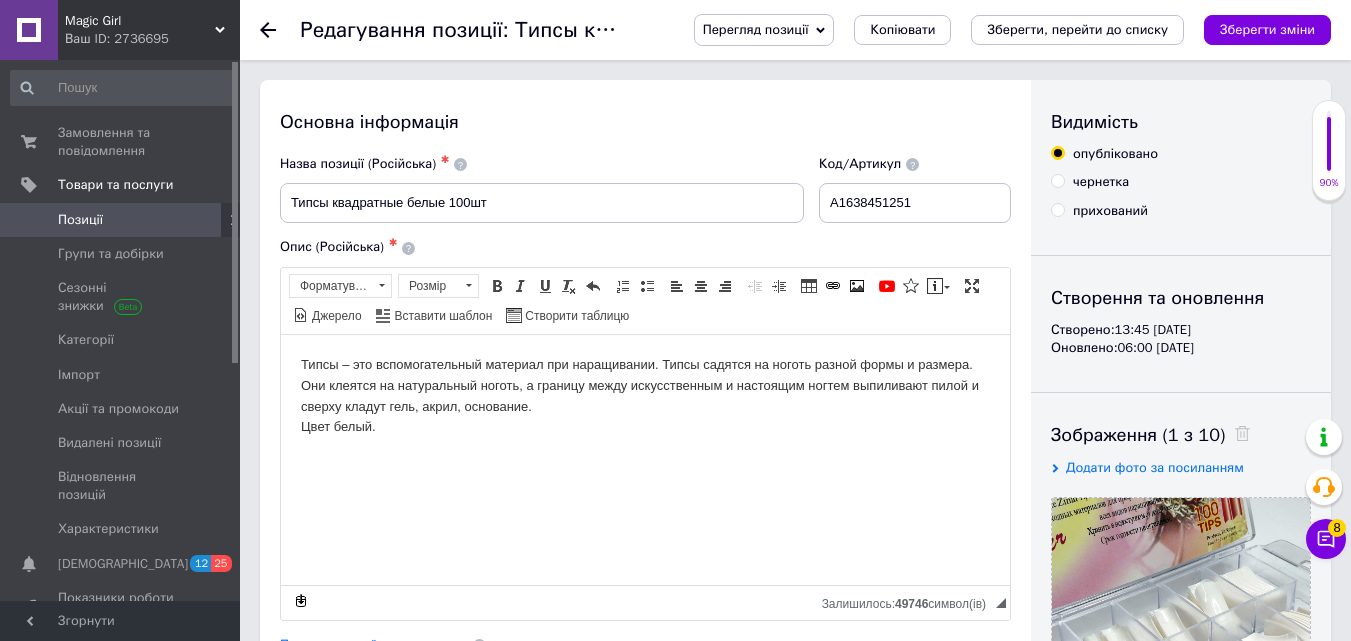 scroll, scrollTop: 0, scrollLeft: 0, axis: both 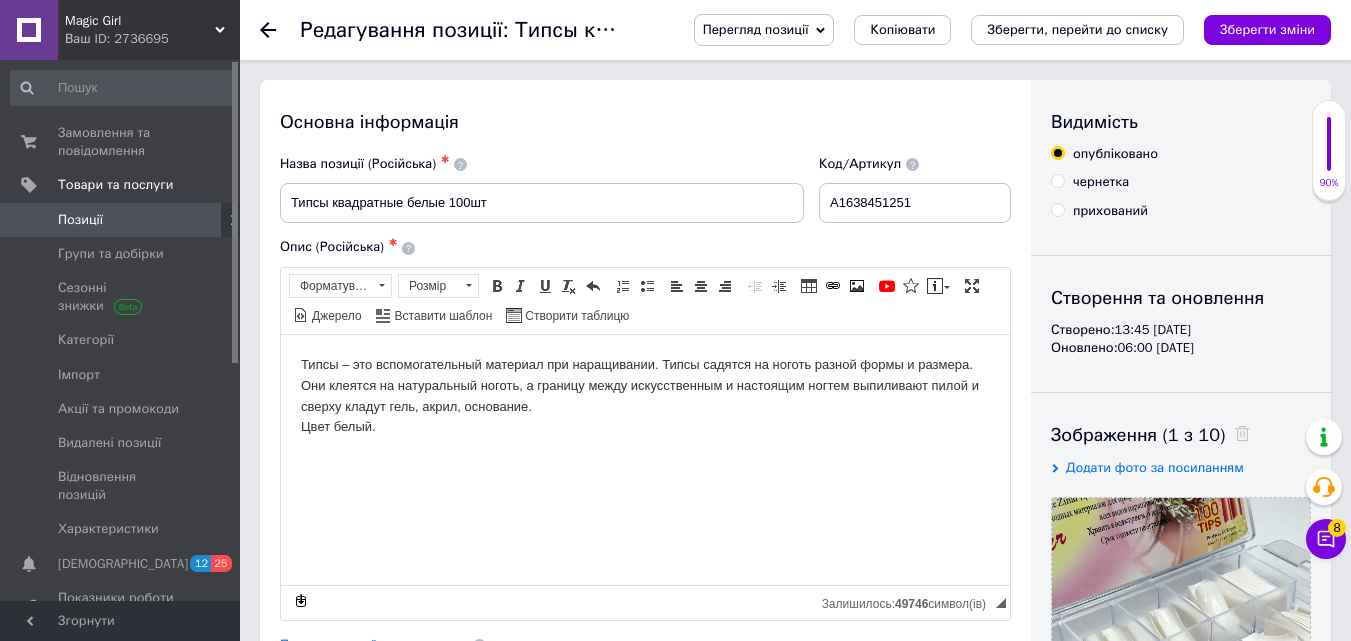 click on "прихований" at bounding box center (1057, 209) 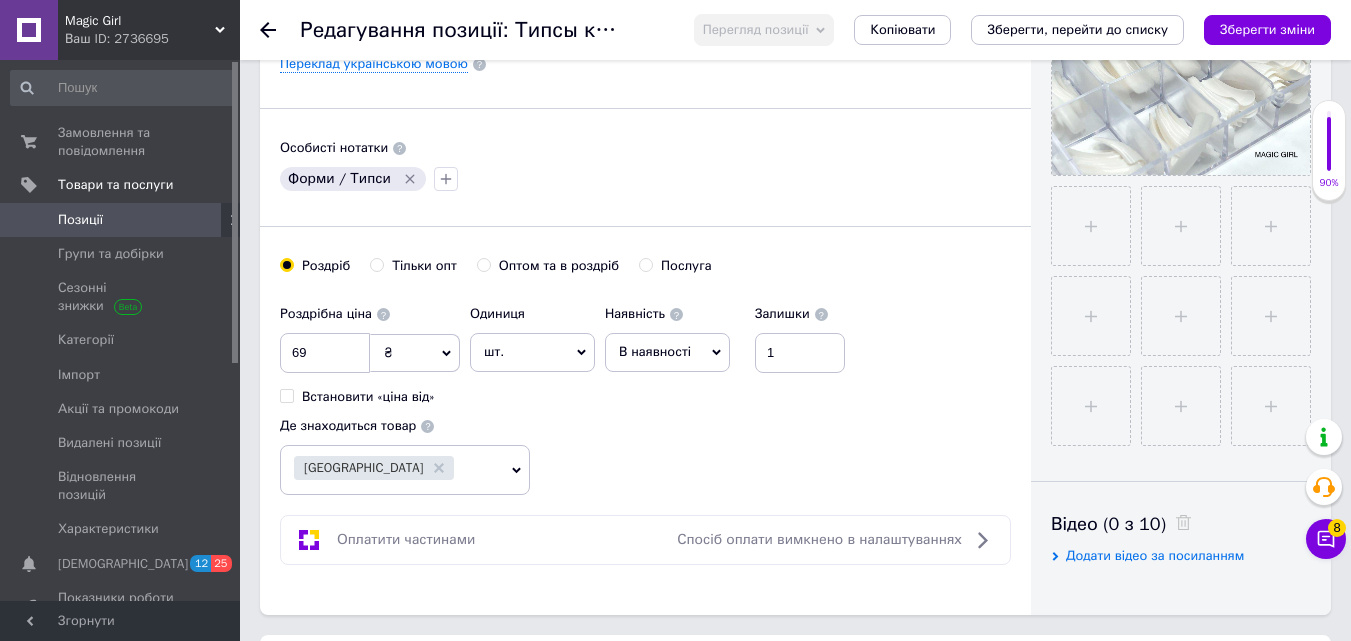 scroll, scrollTop: 600, scrollLeft: 0, axis: vertical 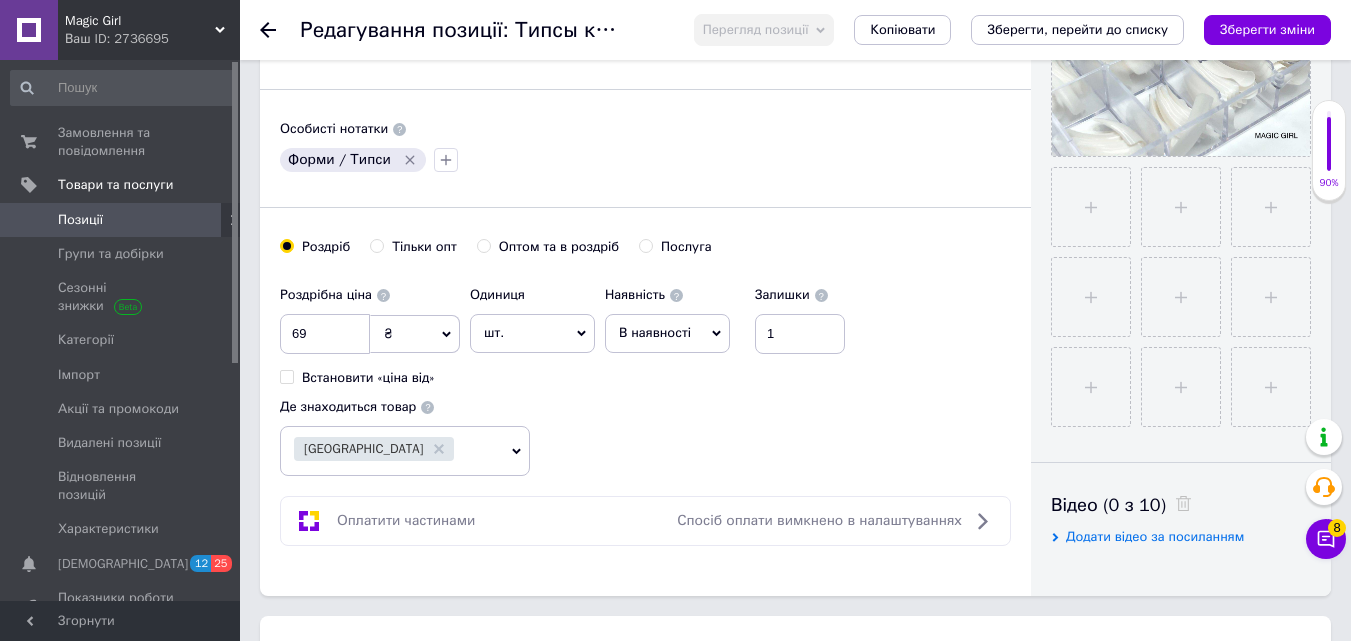 click on "В наявності" at bounding box center (667, 333) 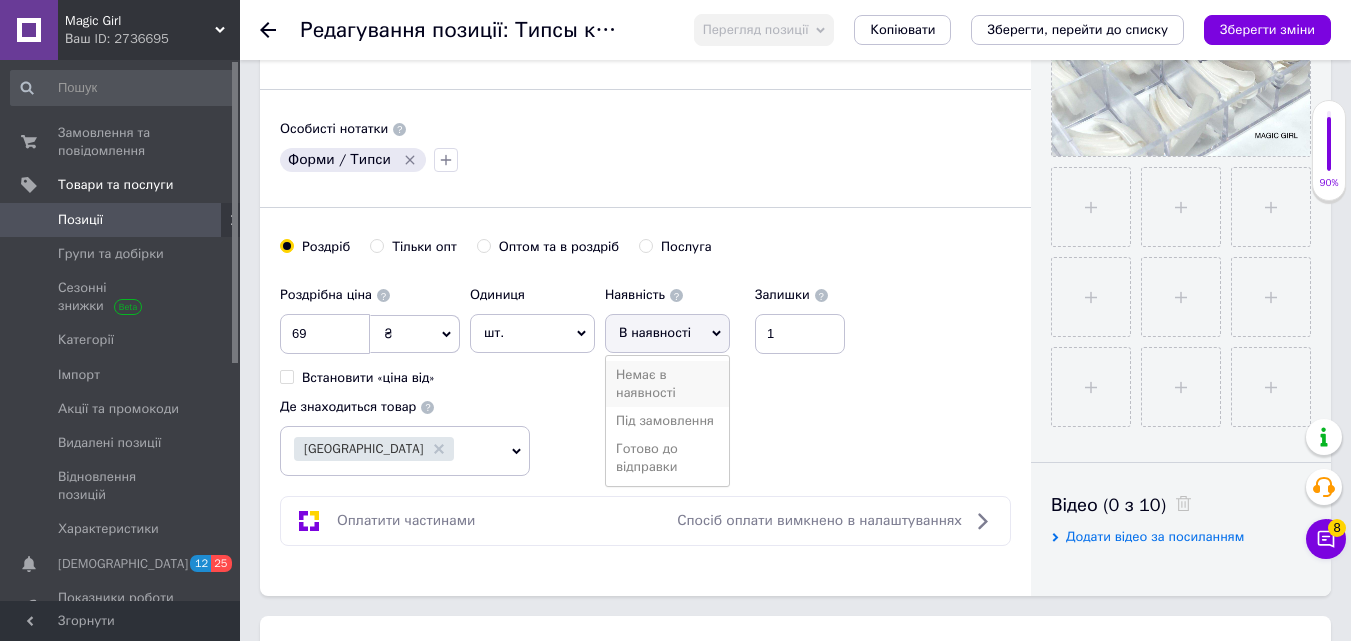 click on "Немає в наявності" at bounding box center [667, 384] 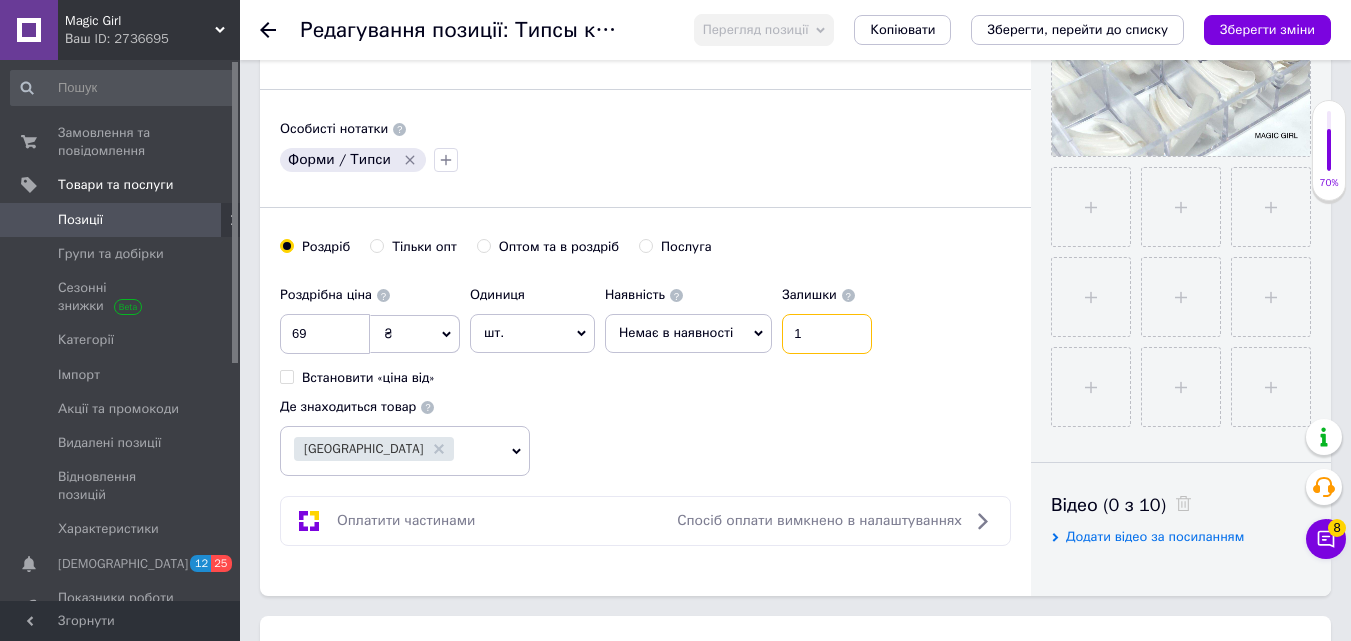 drag, startPoint x: 799, startPoint y: 339, endPoint x: 767, endPoint y: 339, distance: 32 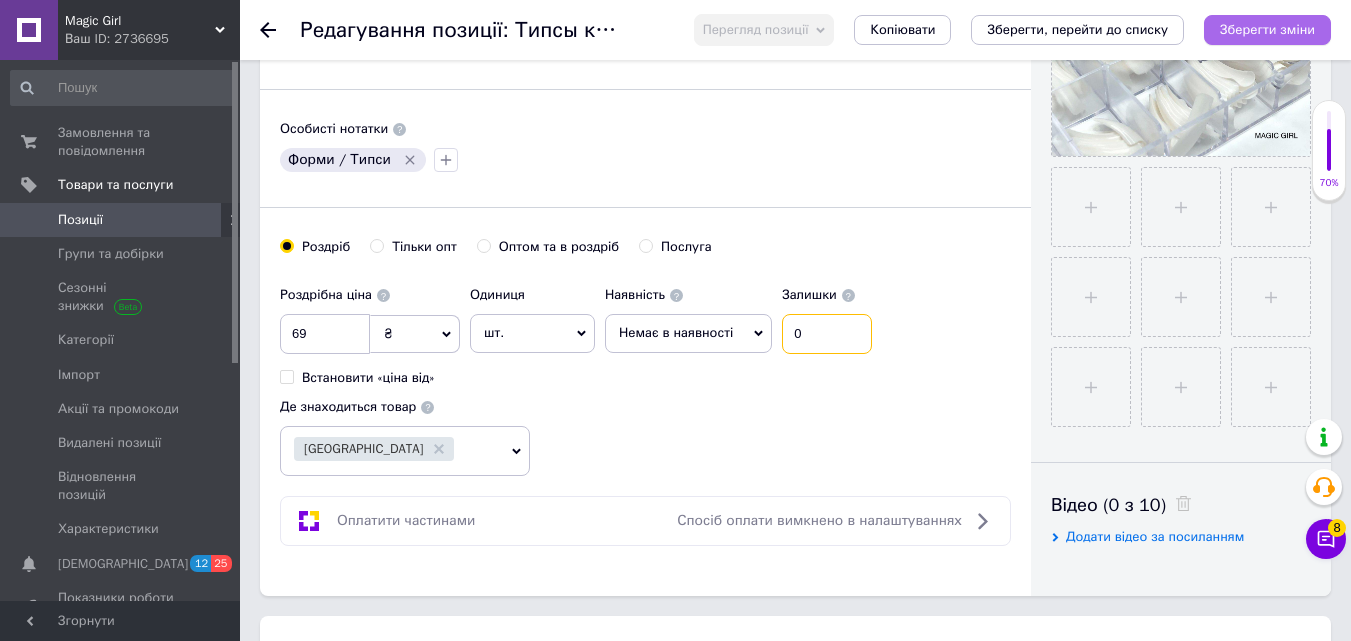 type on "0" 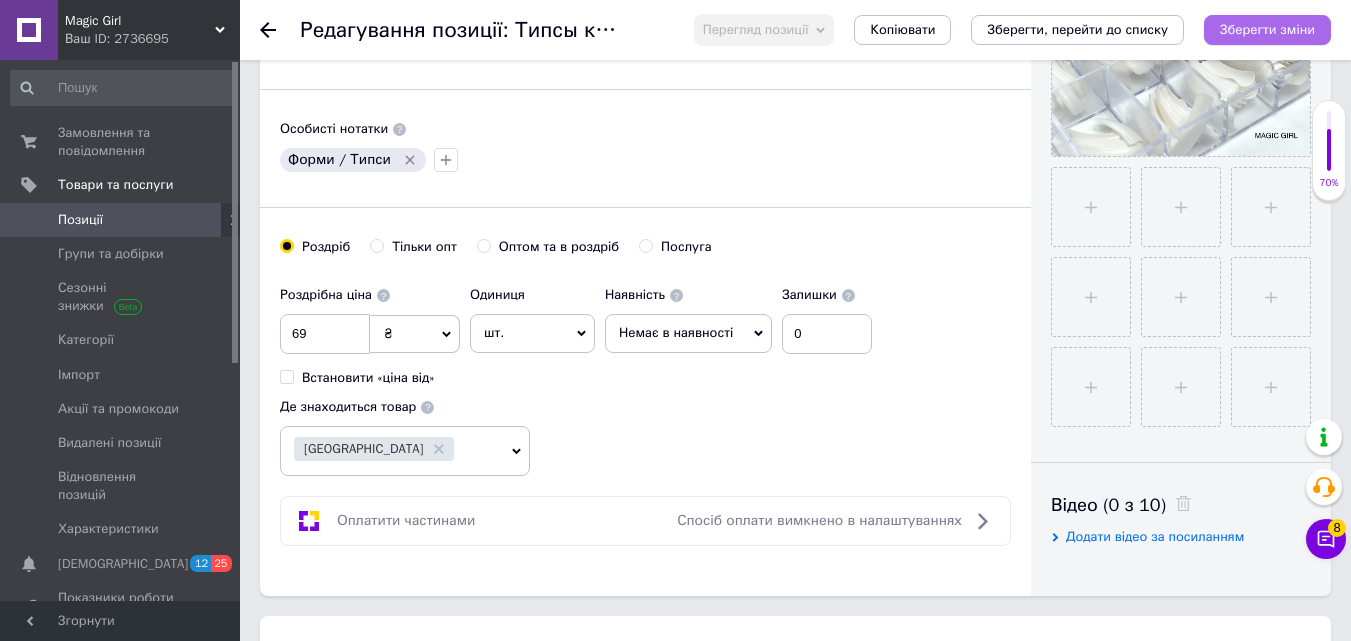 click on "Зберегти зміни" at bounding box center (1267, 29) 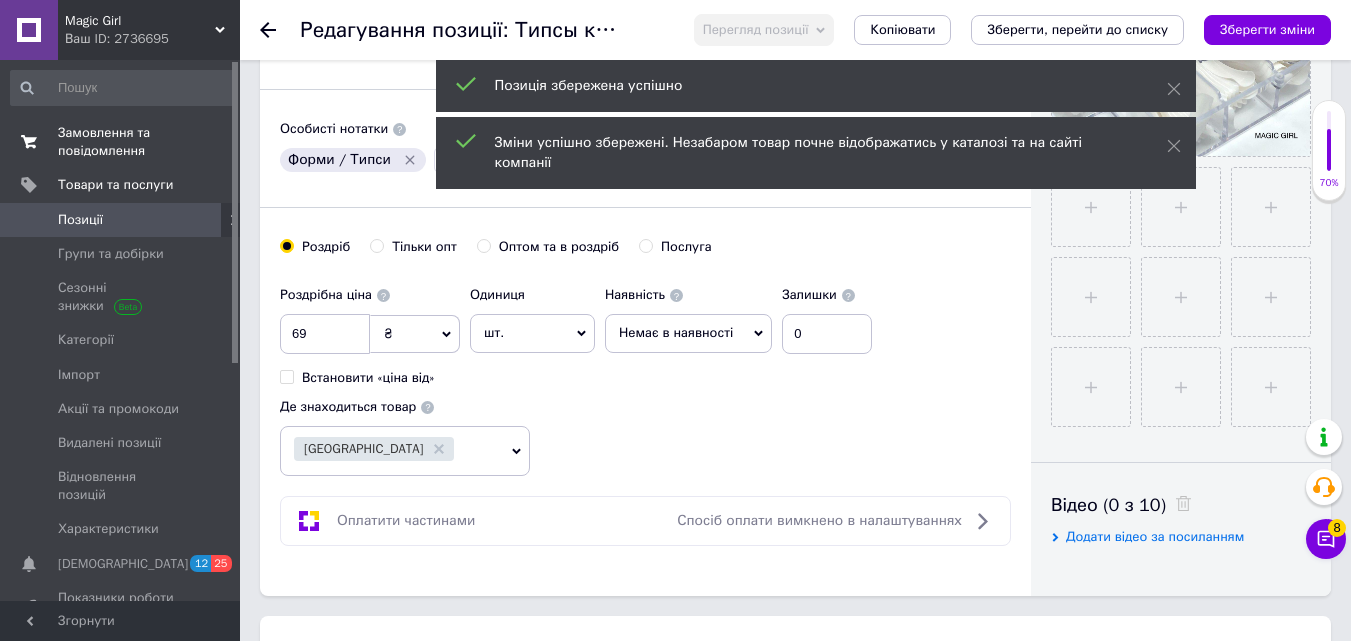 click on "Замовлення та повідомлення" at bounding box center (121, 142) 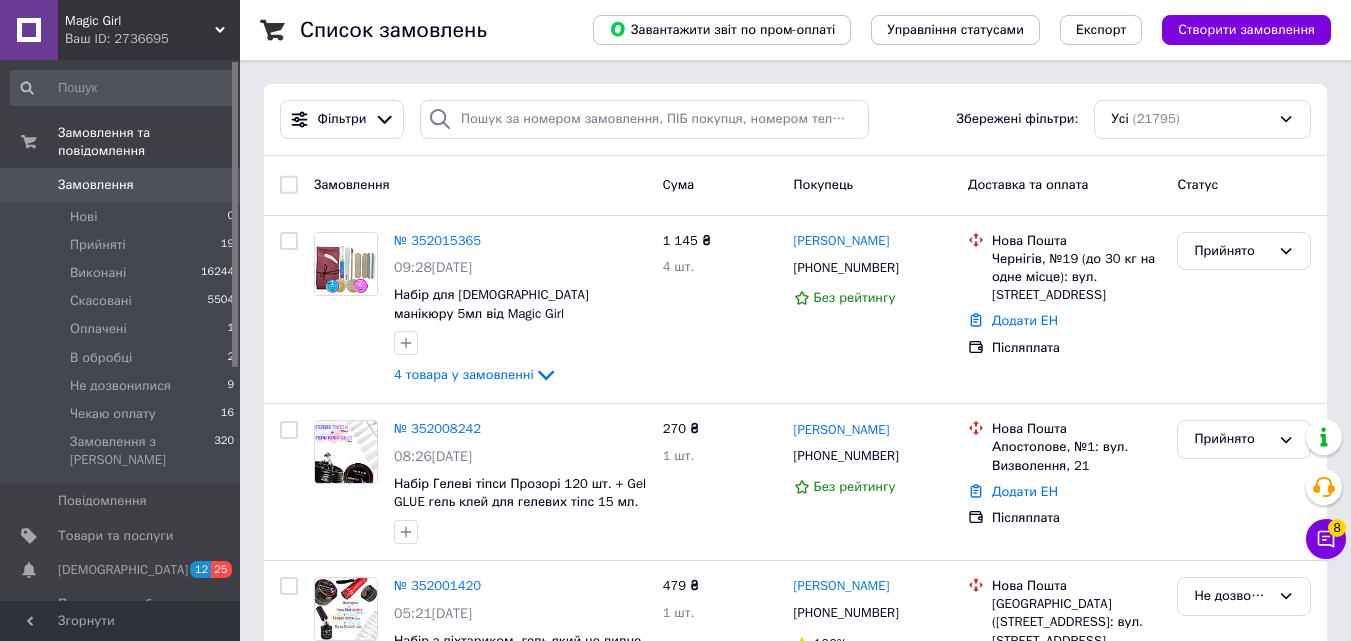 click at bounding box center [644, 119] 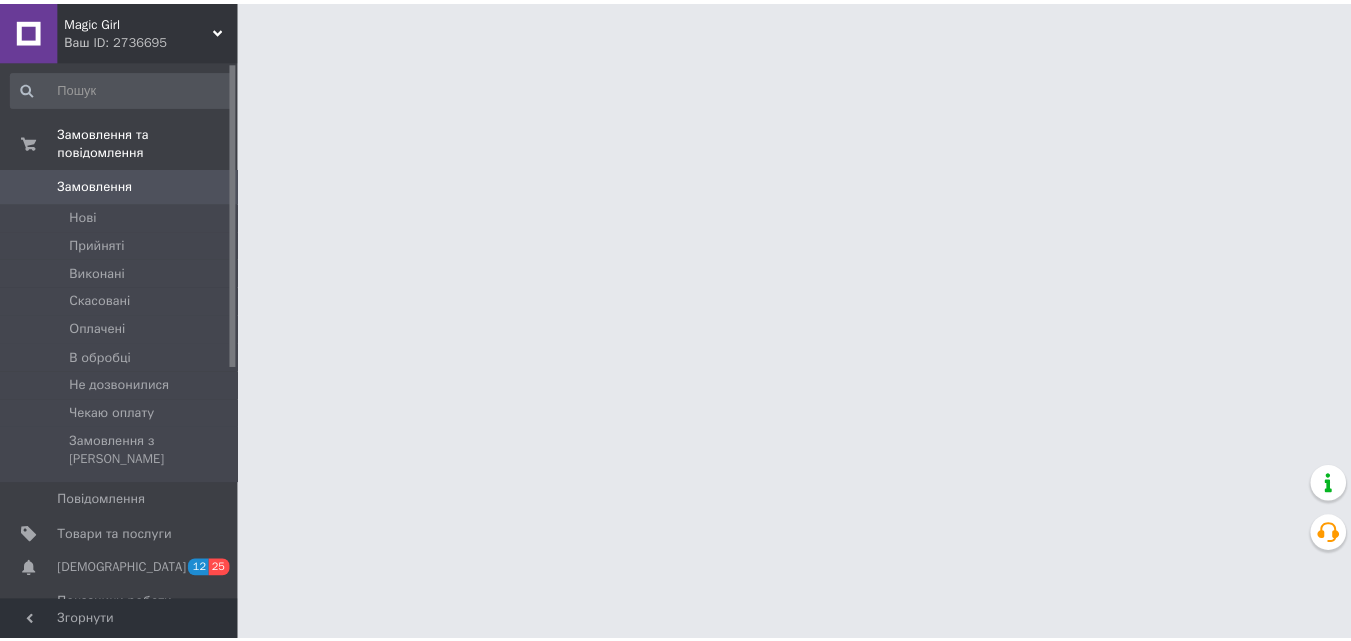 scroll, scrollTop: 0, scrollLeft: 0, axis: both 